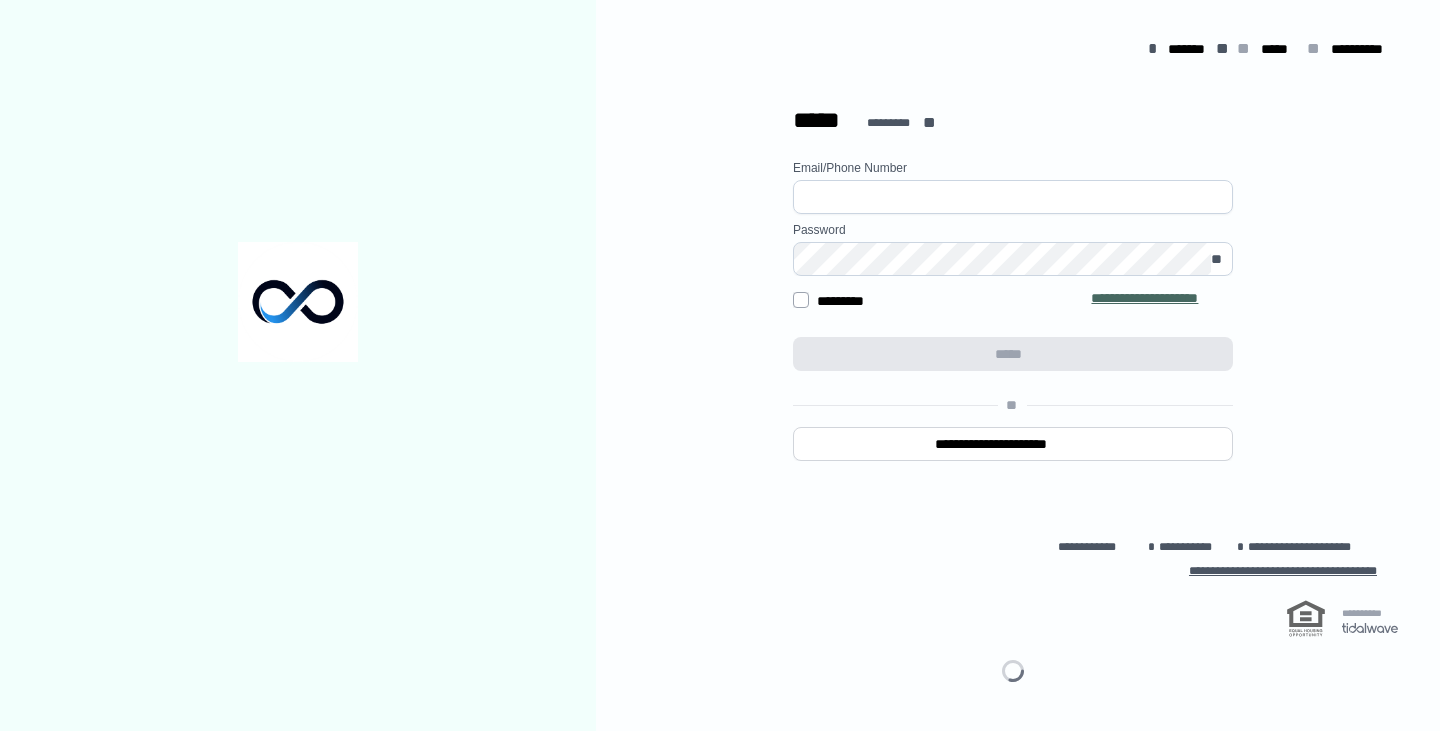 scroll, scrollTop: 0, scrollLeft: 0, axis: both 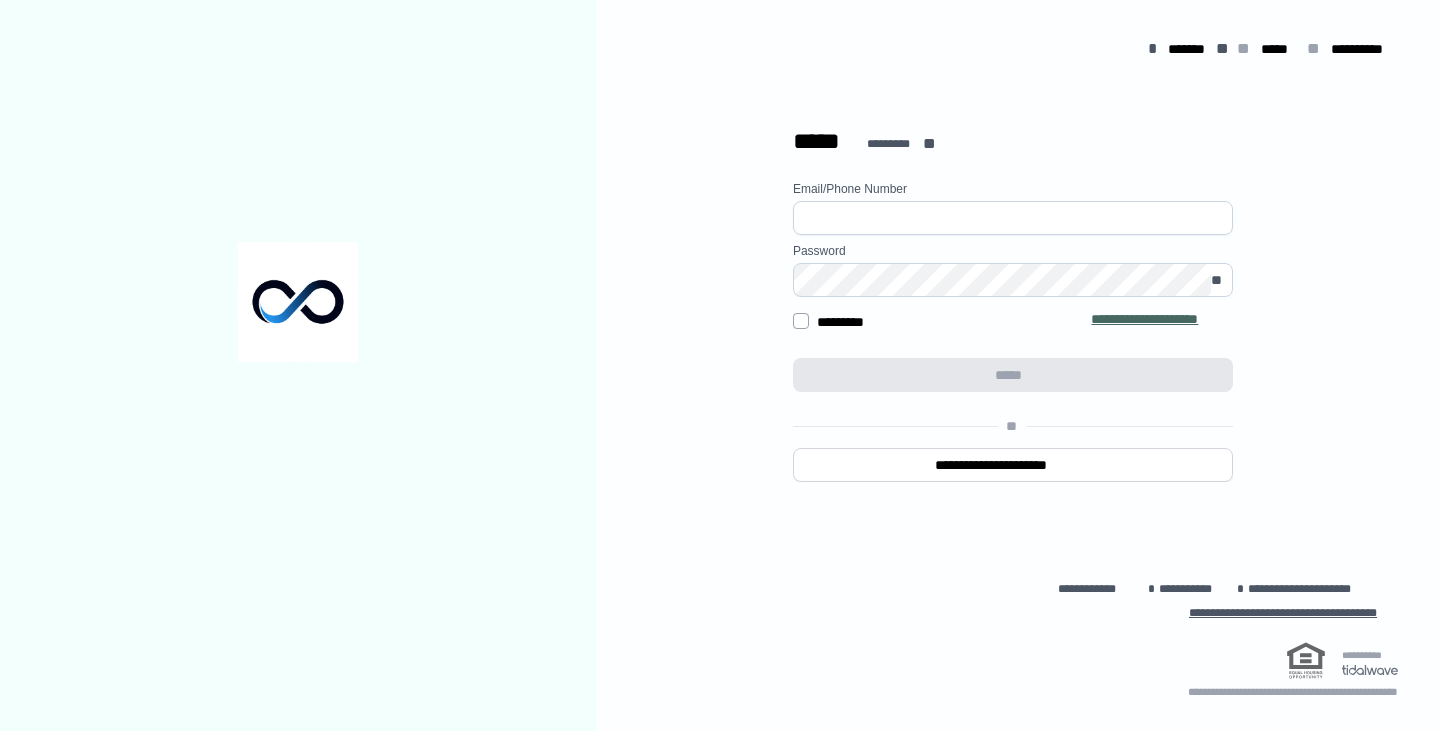 click at bounding box center (298, 301) 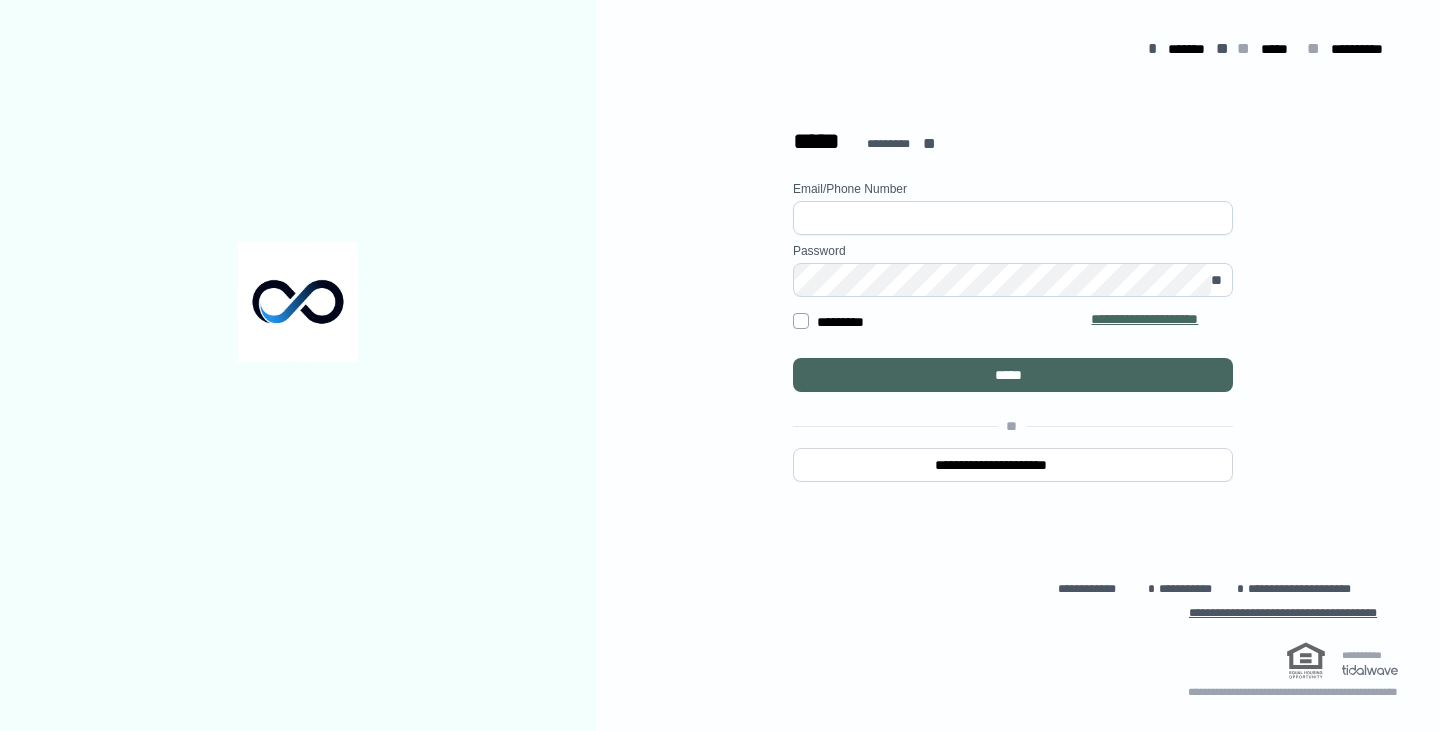 type on "**********" 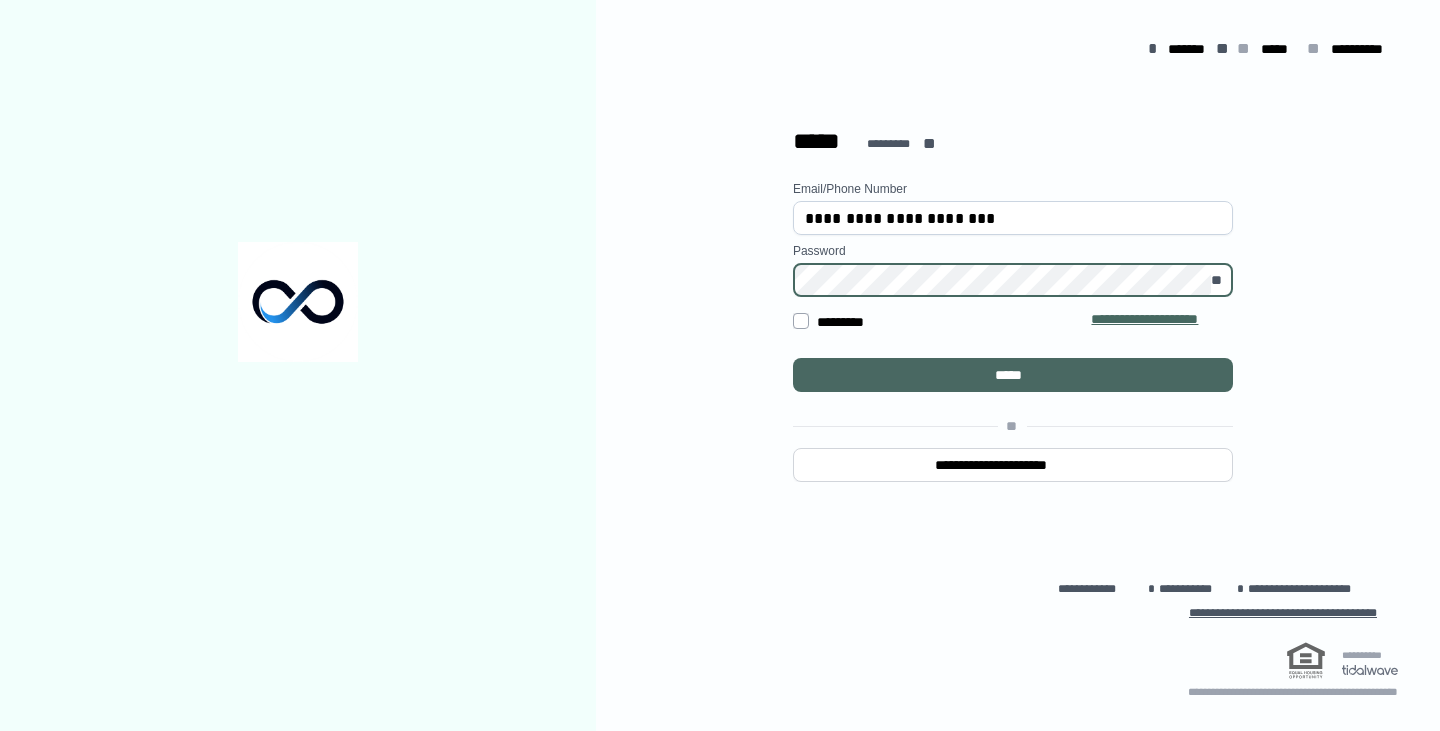 click on "*****" at bounding box center [1013, 375] 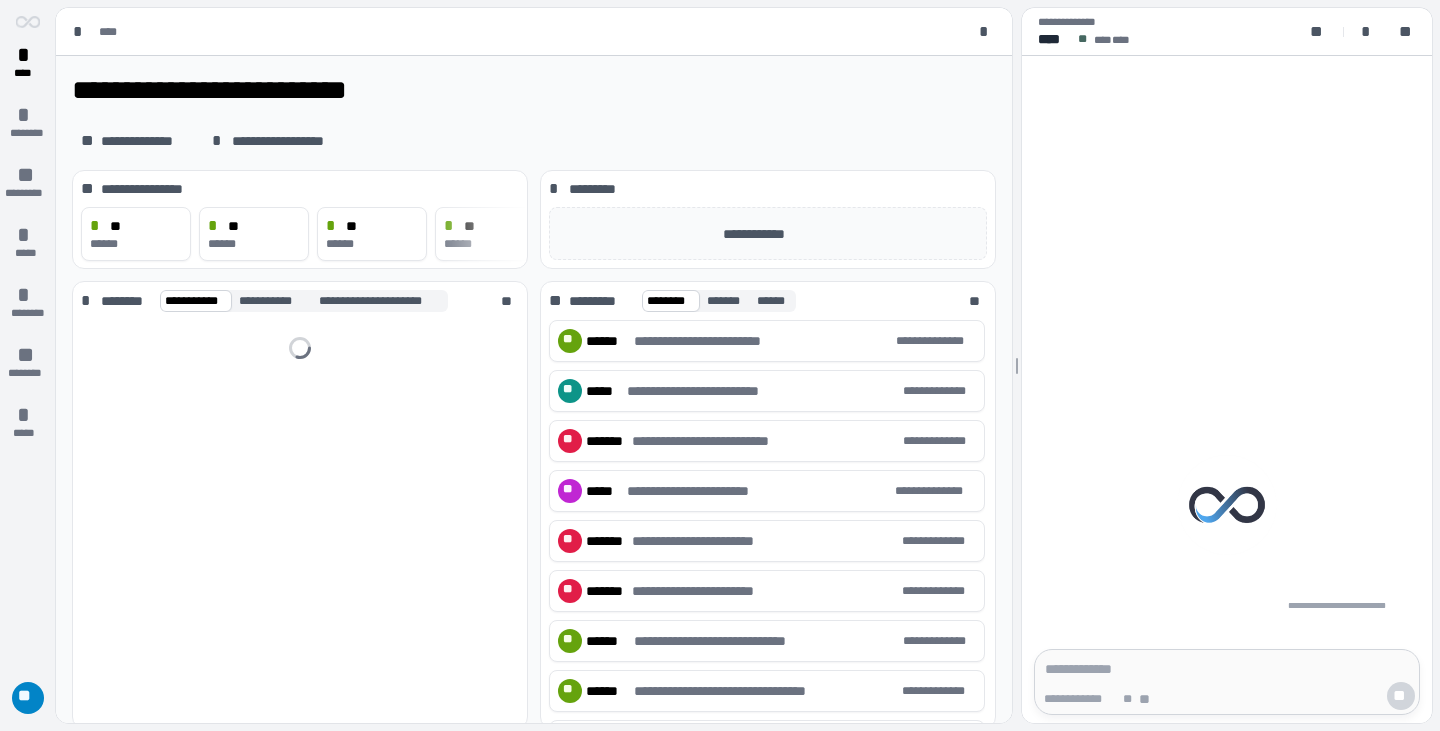 scroll, scrollTop: 0, scrollLeft: 0, axis: both 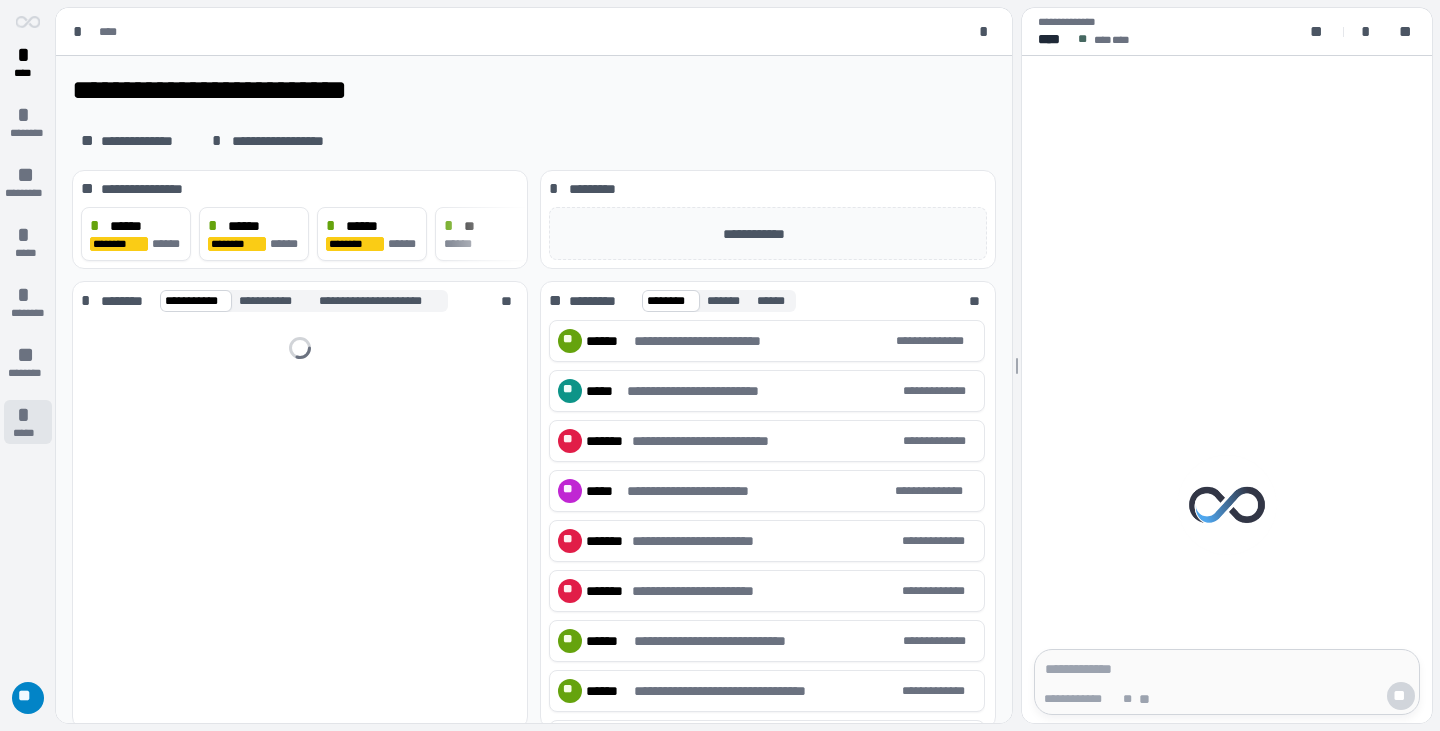 click on "*" at bounding box center [28, 415] 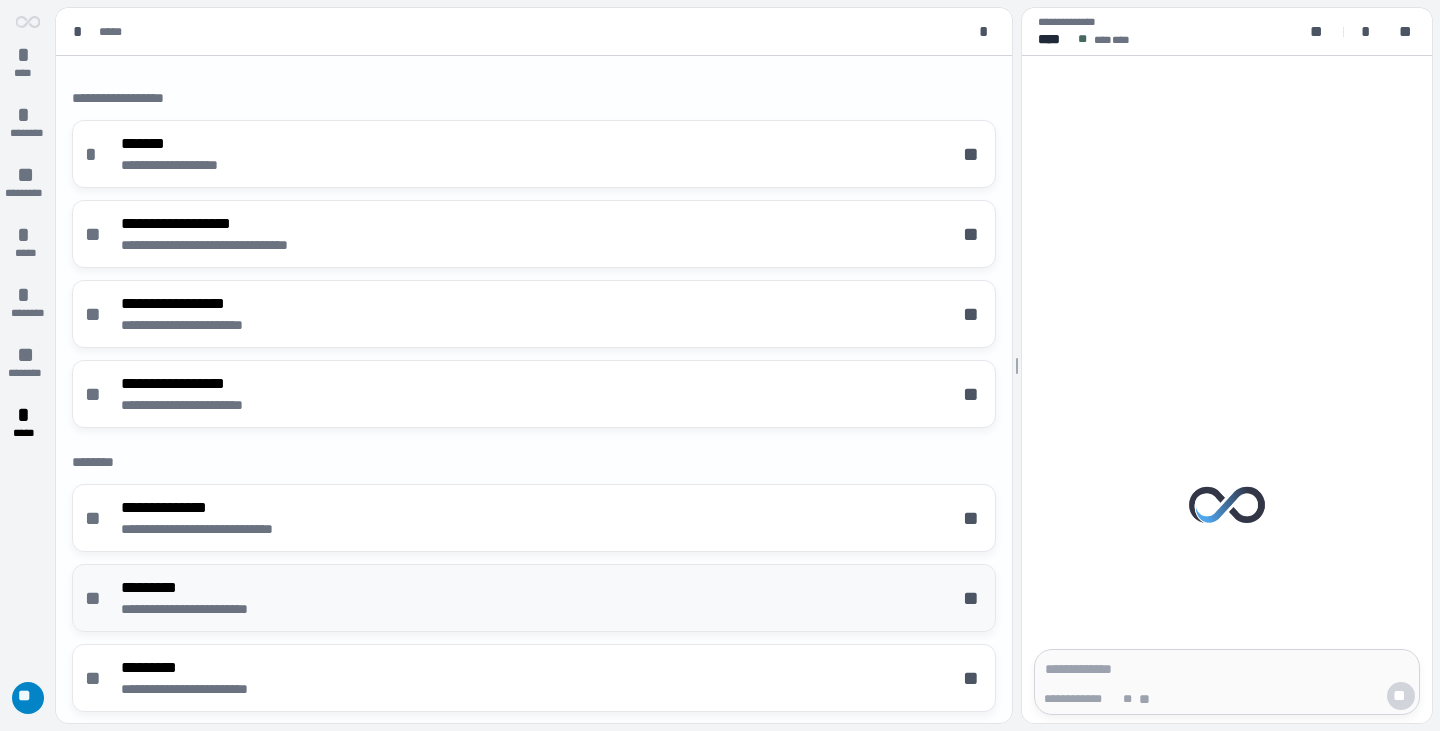 click on "*********" at bounding box center (211, 588) 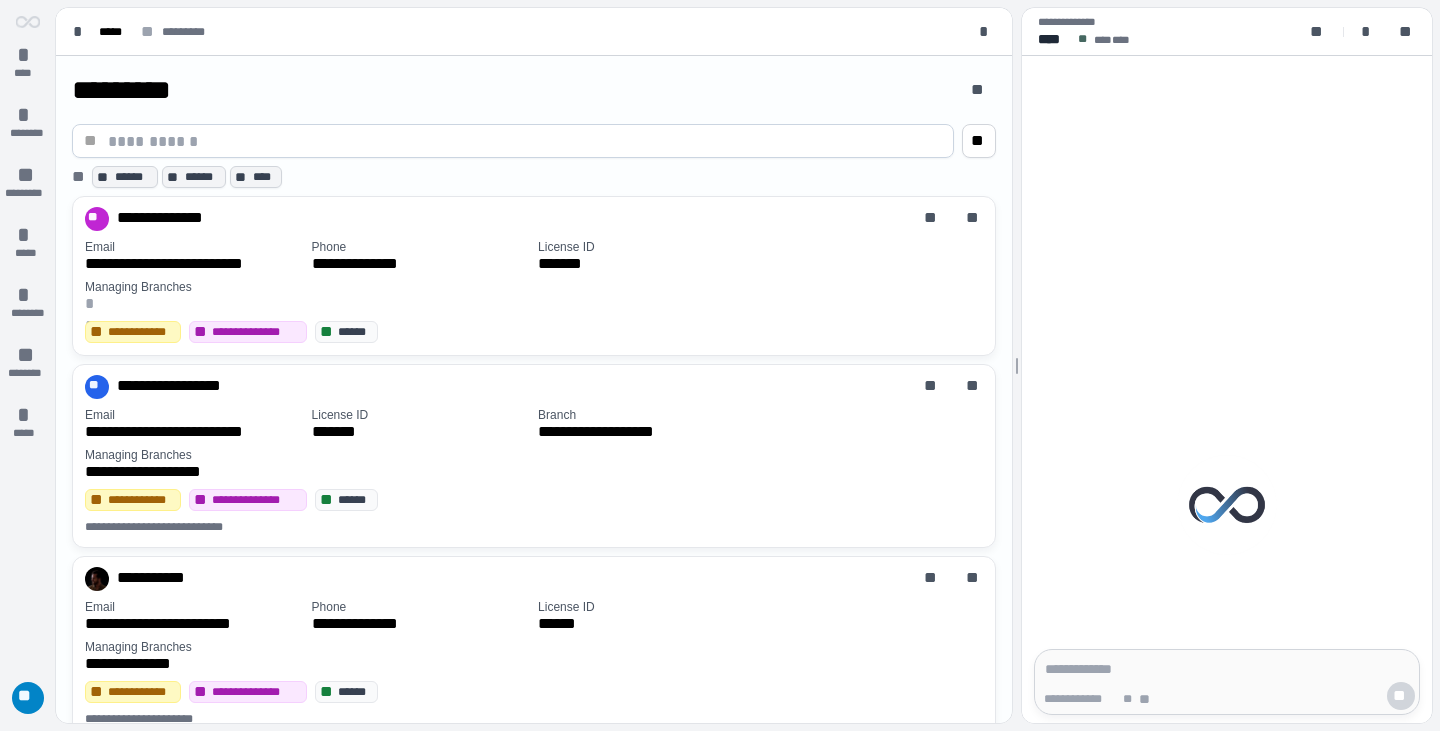 click at bounding box center (525, 141) 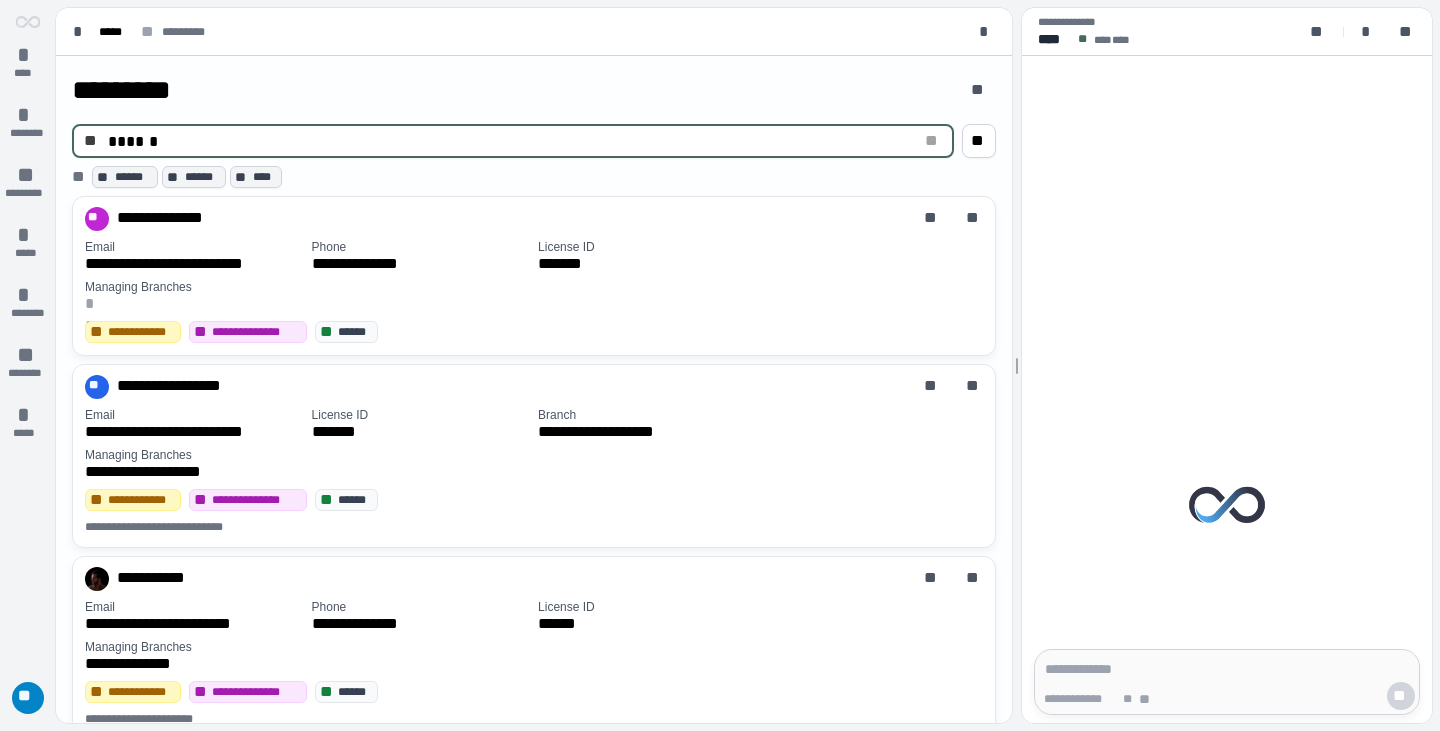 type on "******" 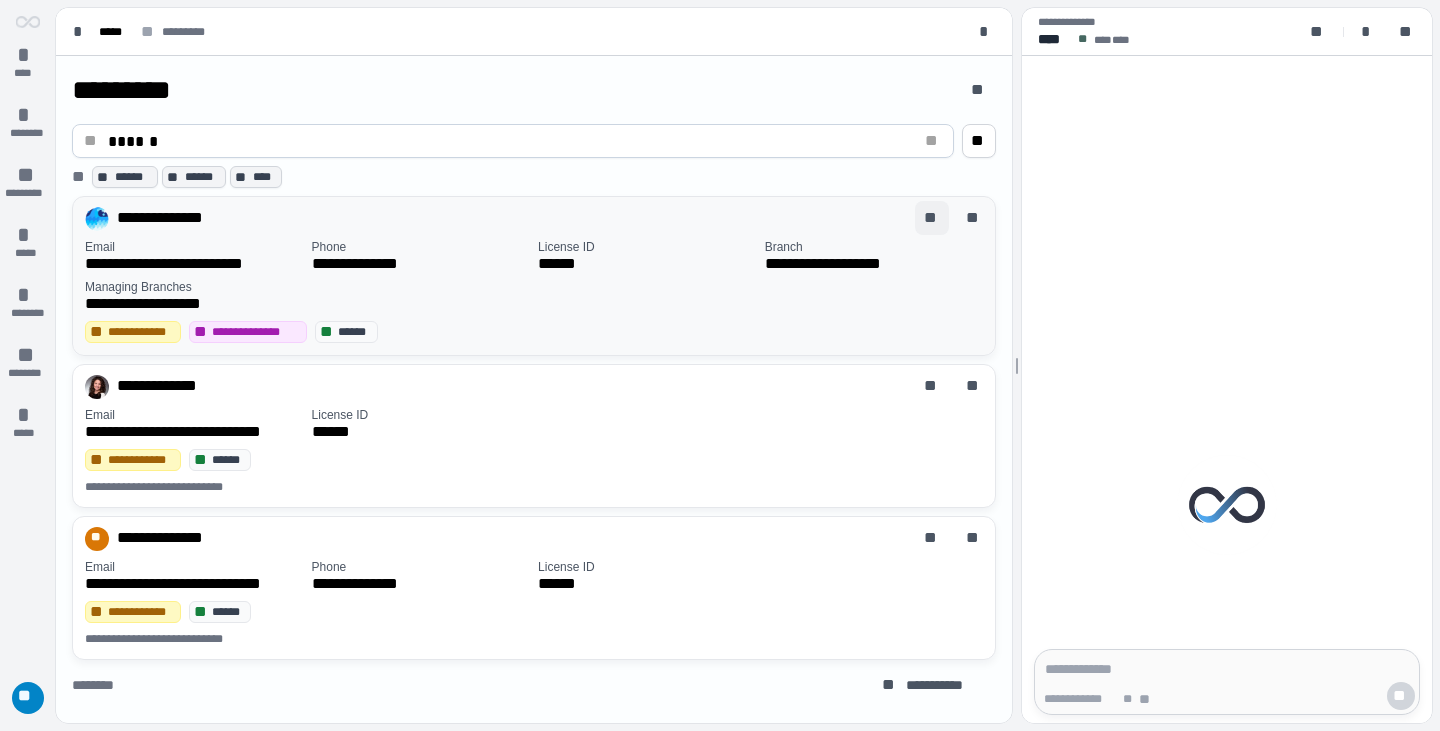 click on "**" at bounding box center (932, 218) 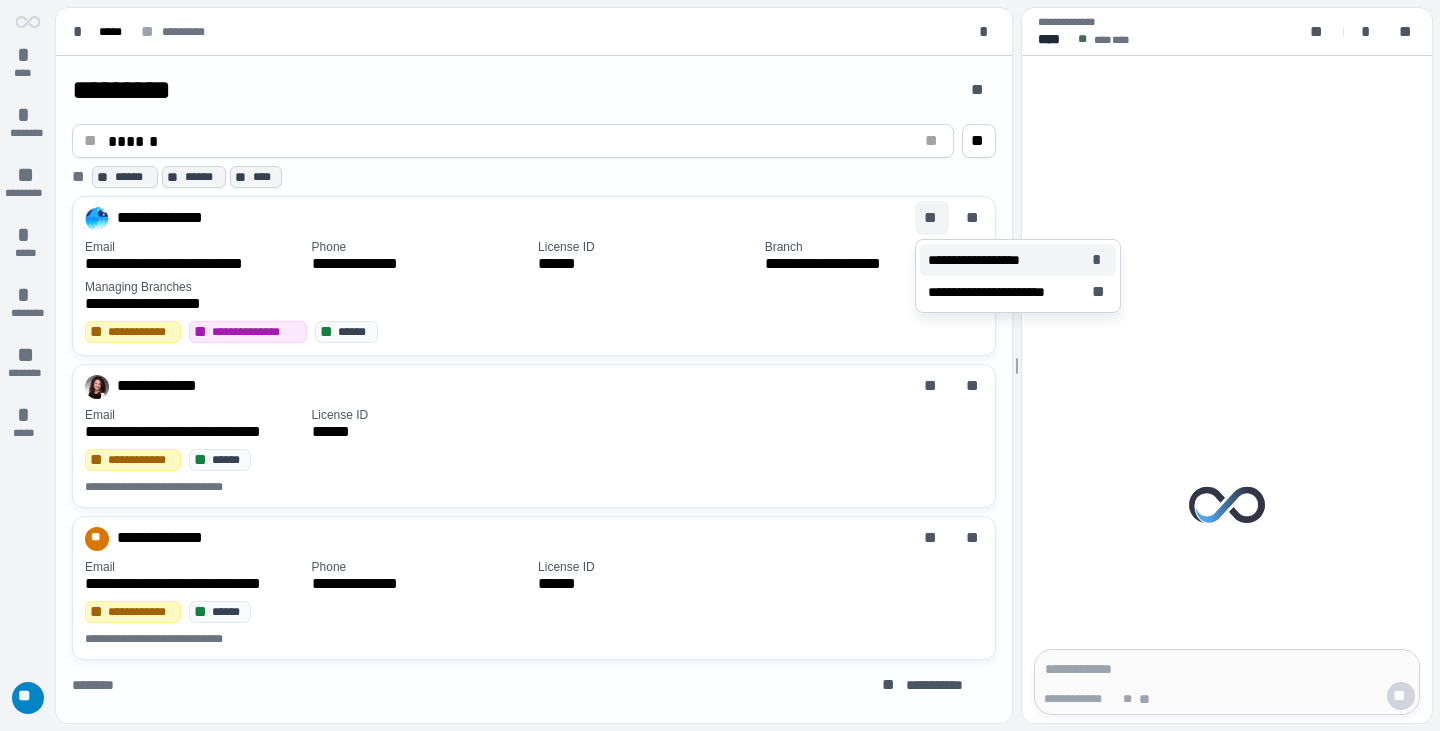 click on "**********" at bounding box center [985, 260] 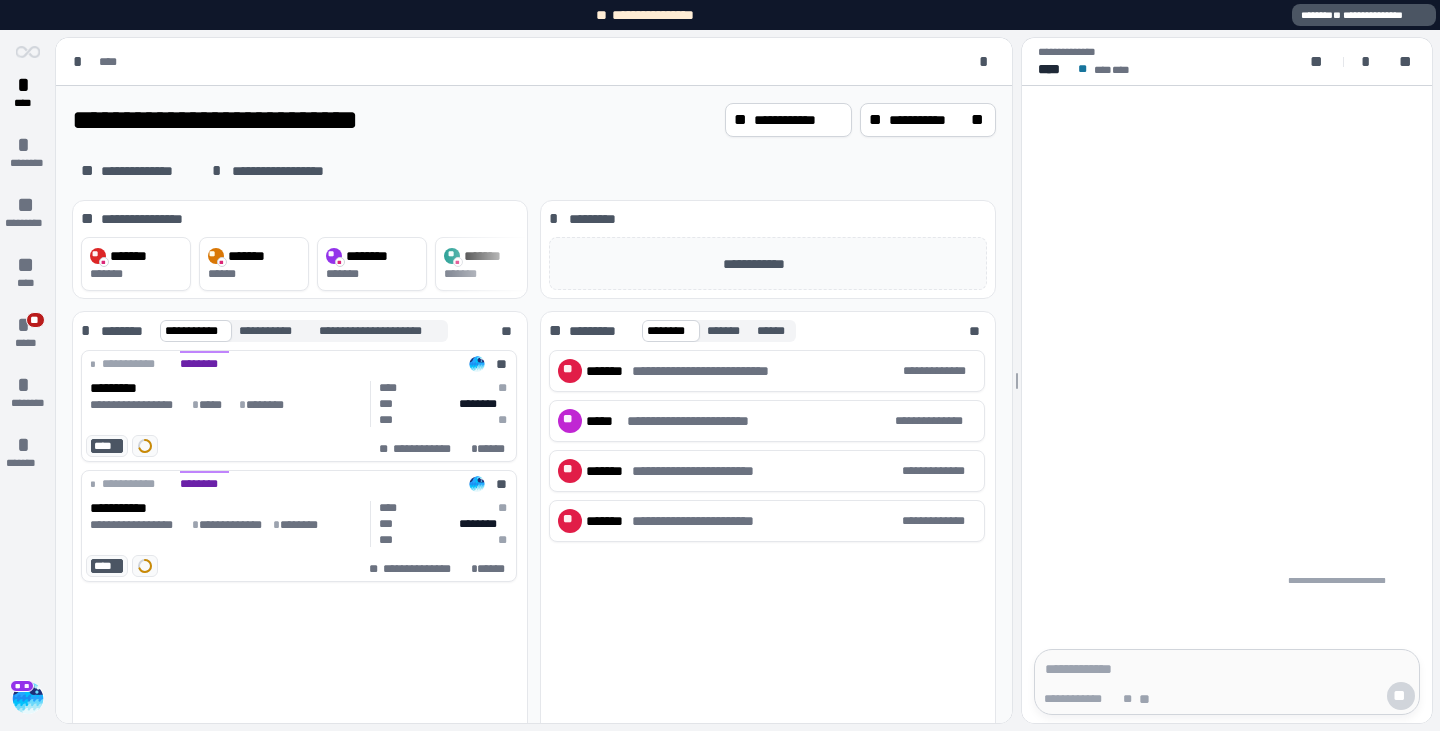 scroll, scrollTop: 0, scrollLeft: 0, axis: both 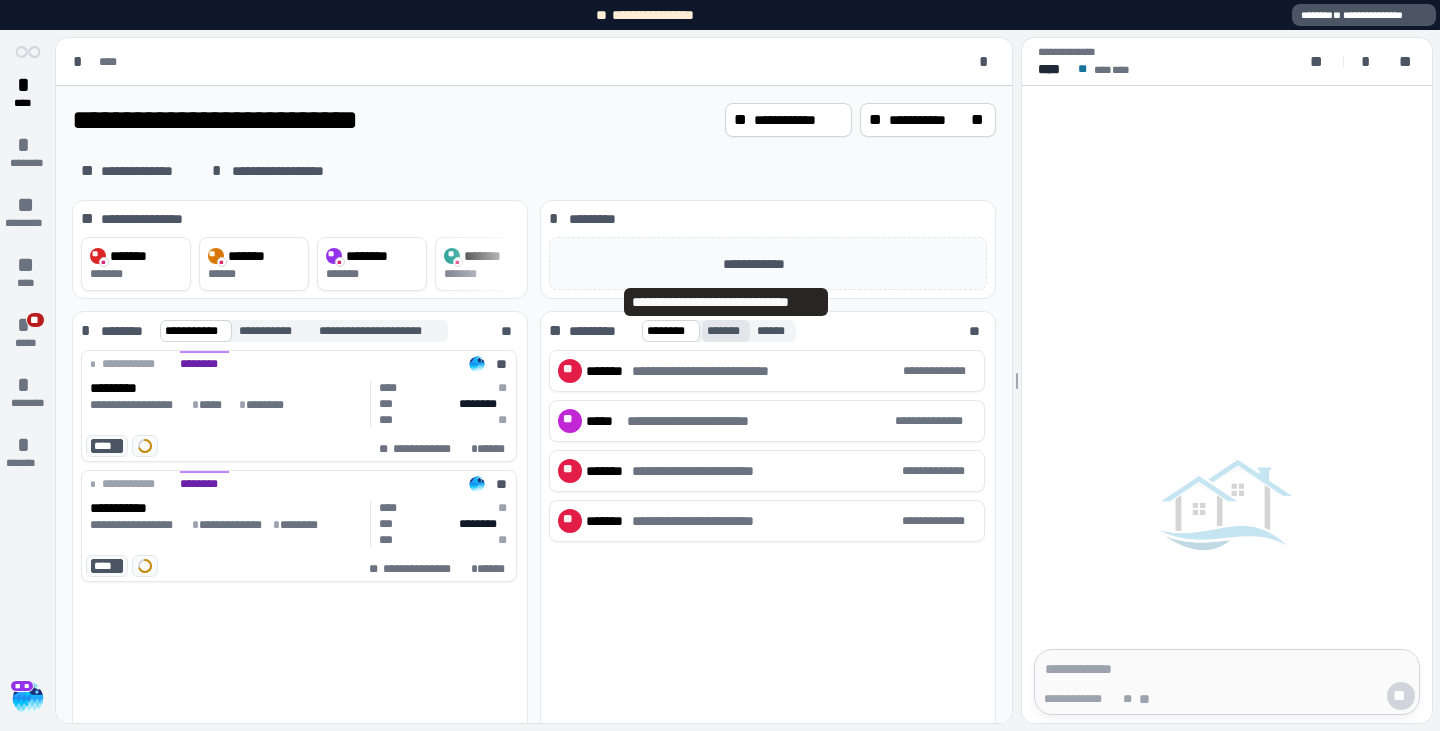 click on "*******" at bounding box center (726, 331) 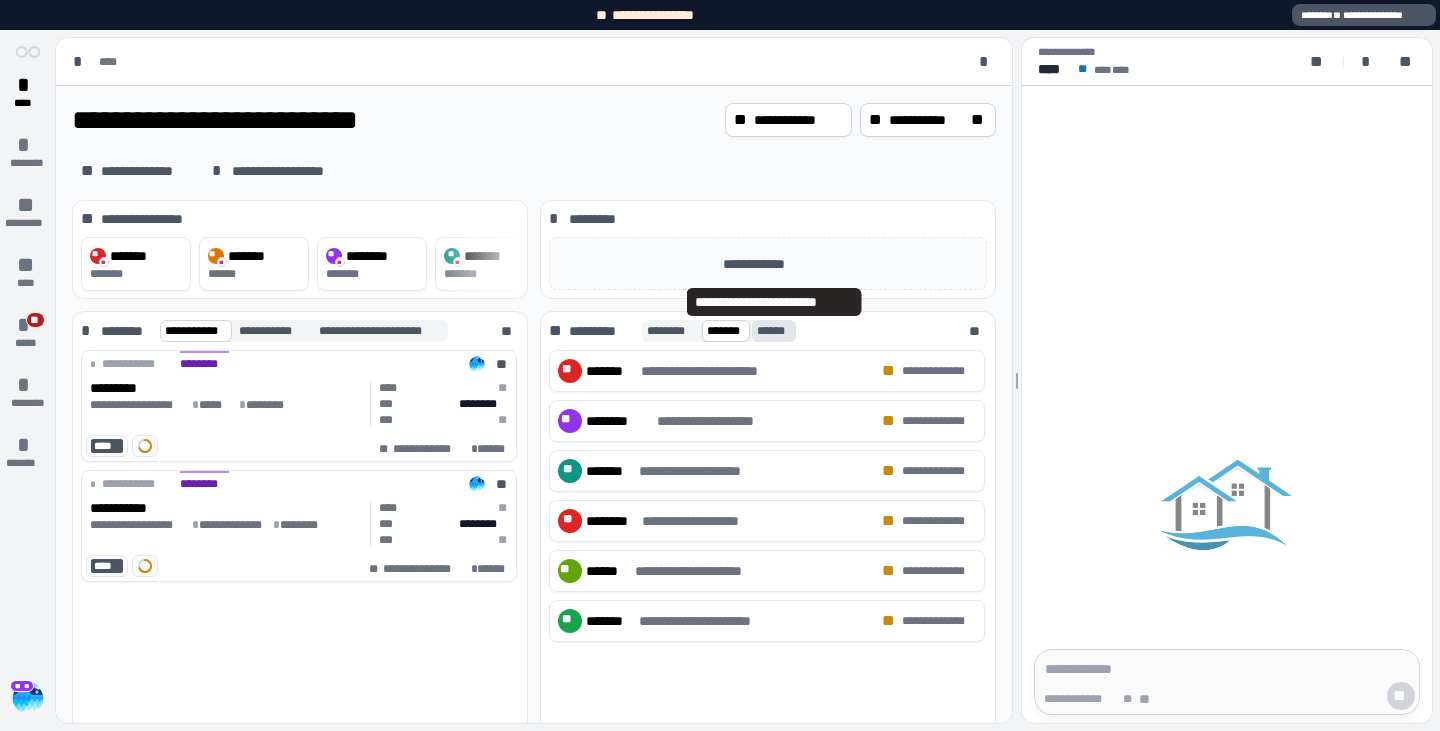 click on "******" at bounding box center (774, 331) 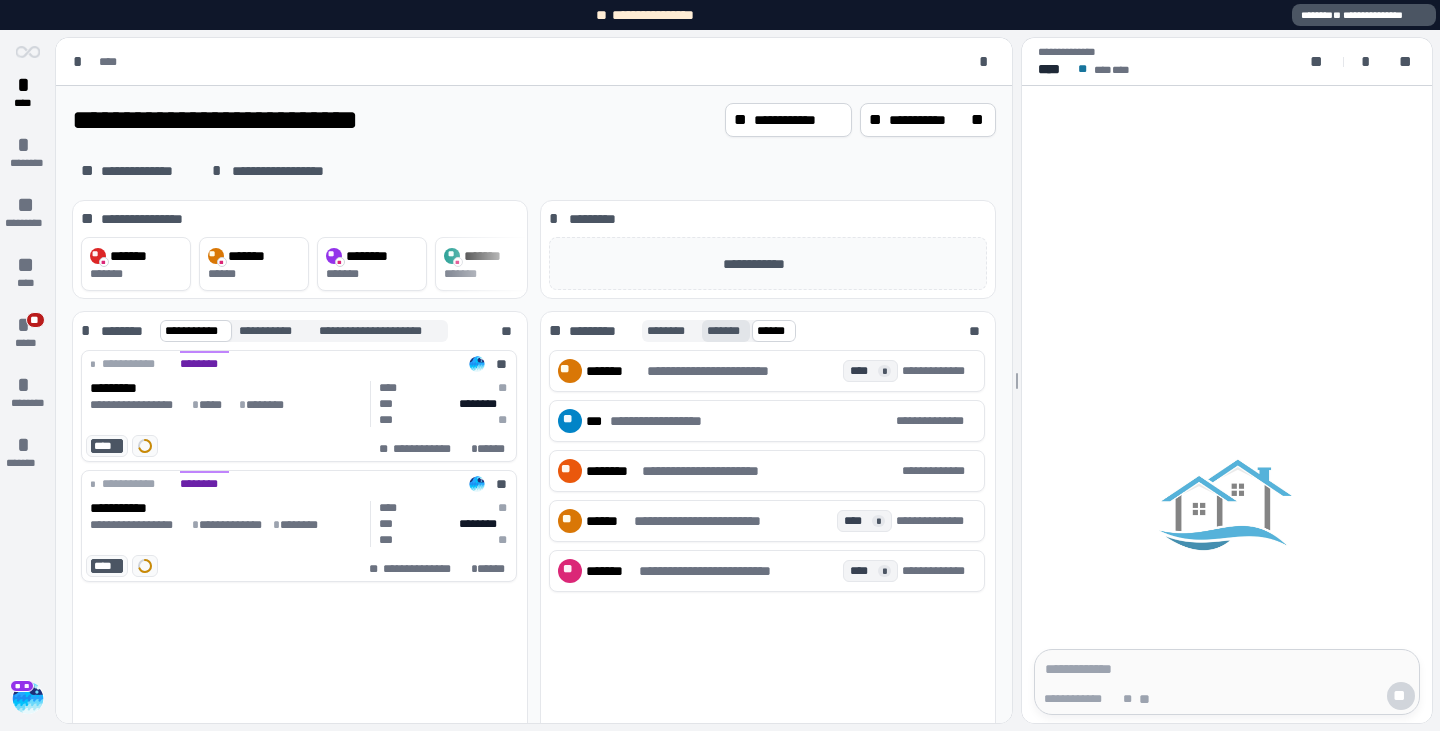 click on "*******" at bounding box center (726, 331) 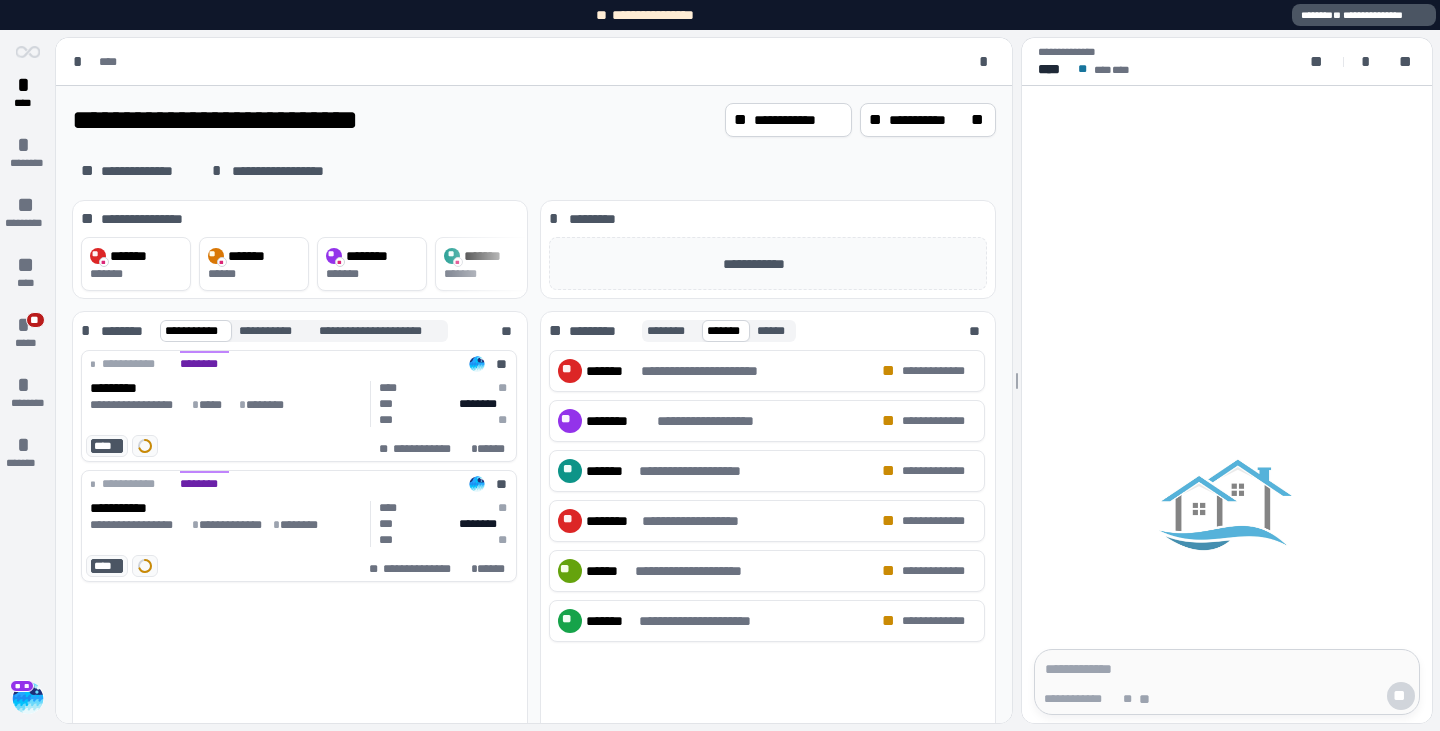click on "**********" at bounding box center (394, 120) 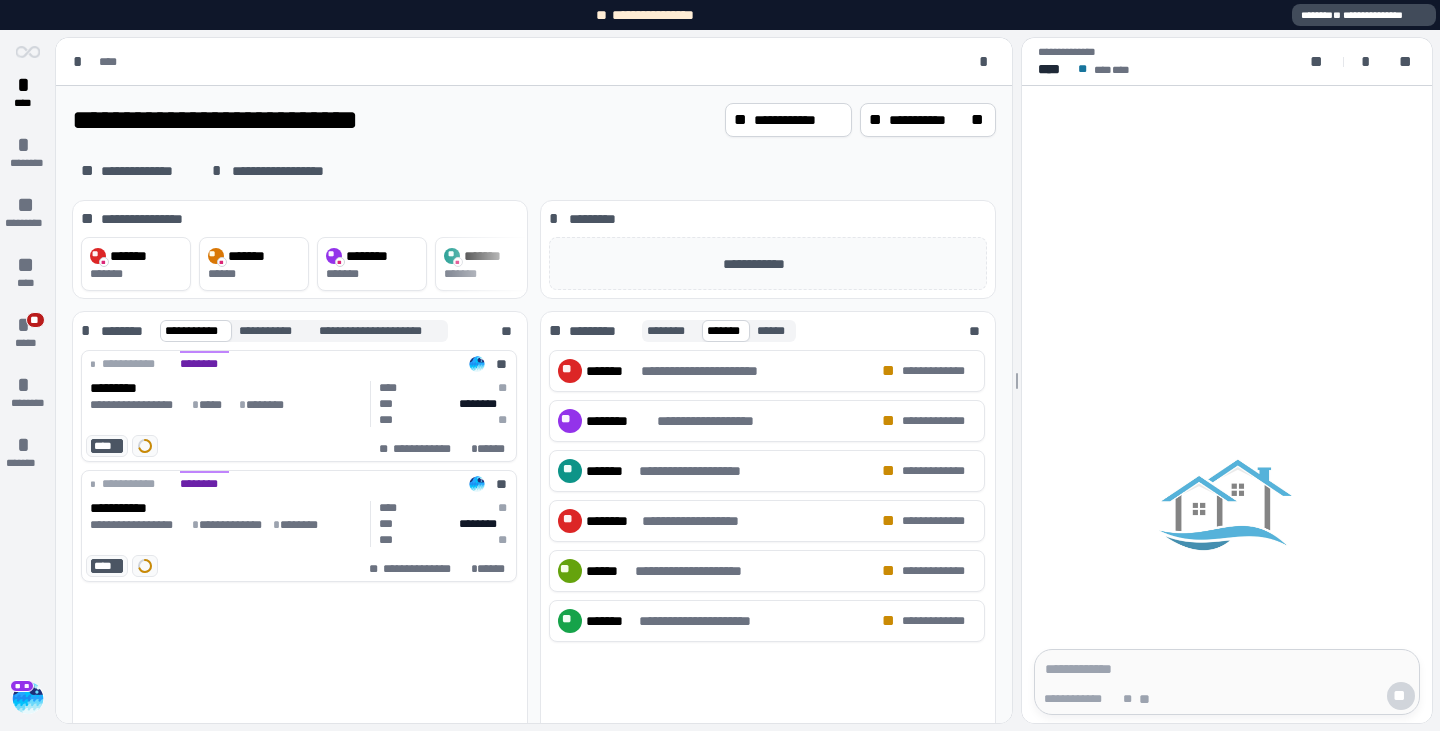 click on "**" at bounding box center [1338, 15] 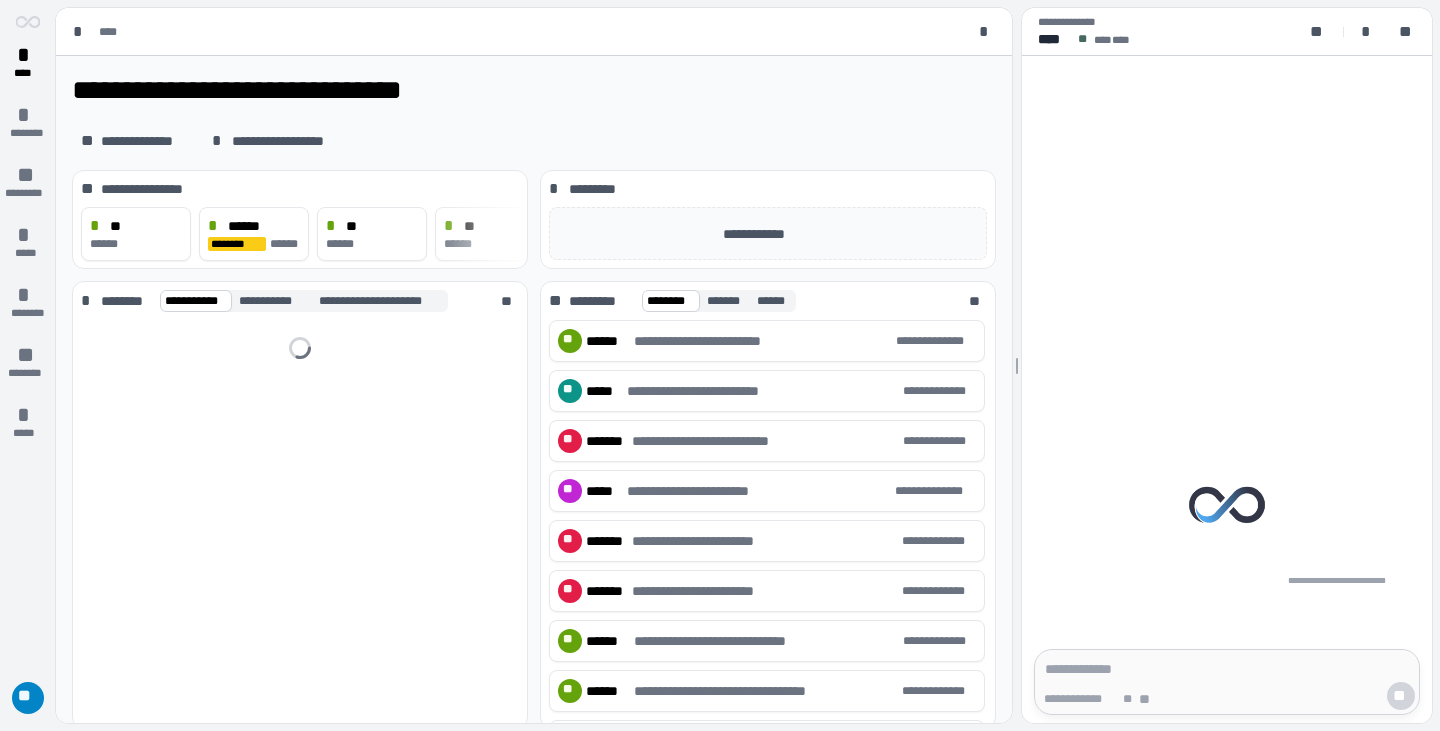 scroll, scrollTop: 0, scrollLeft: 0, axis: both 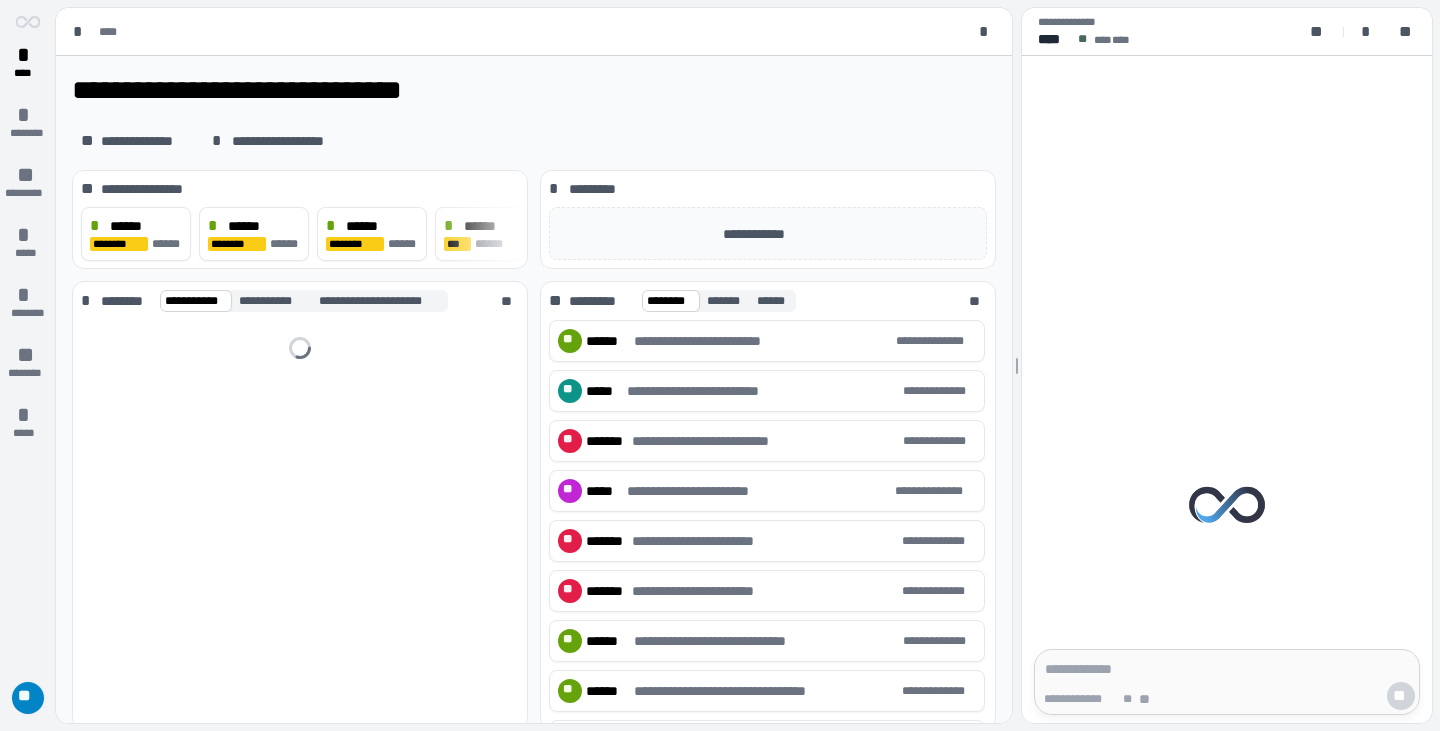 click on "**" at bounding box center [28, 698] 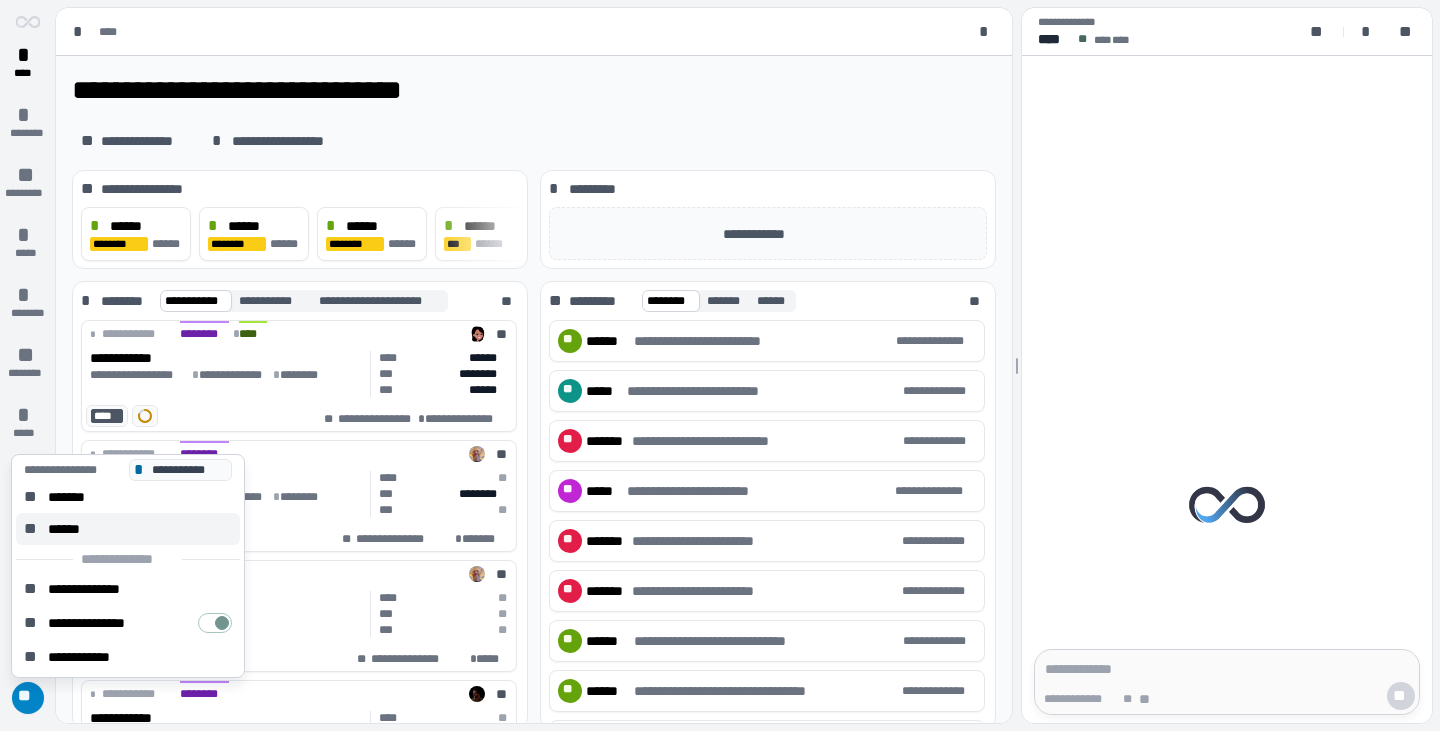 click on "******" at bounding box center [70, 529] 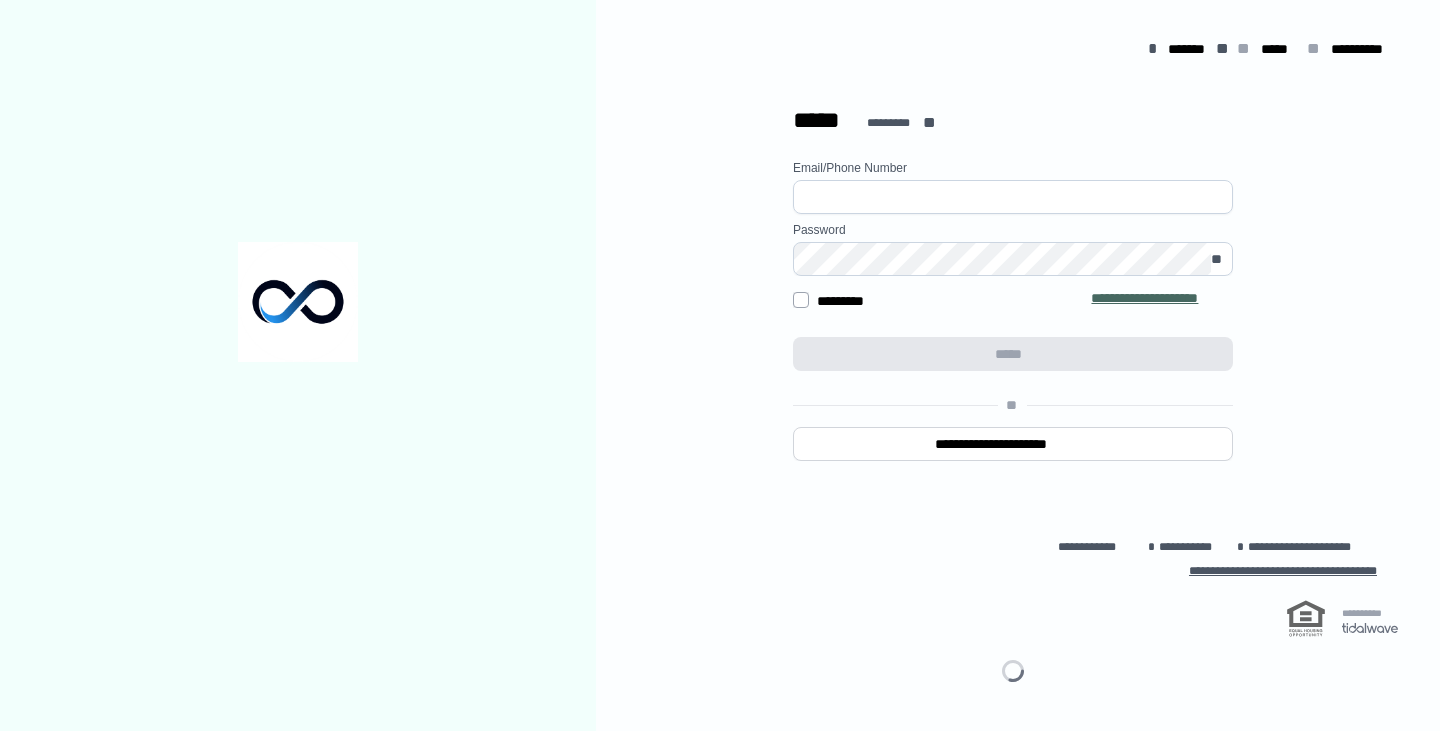 scroll, scrollTop: 0, scrollLeft: 0, axis: both 